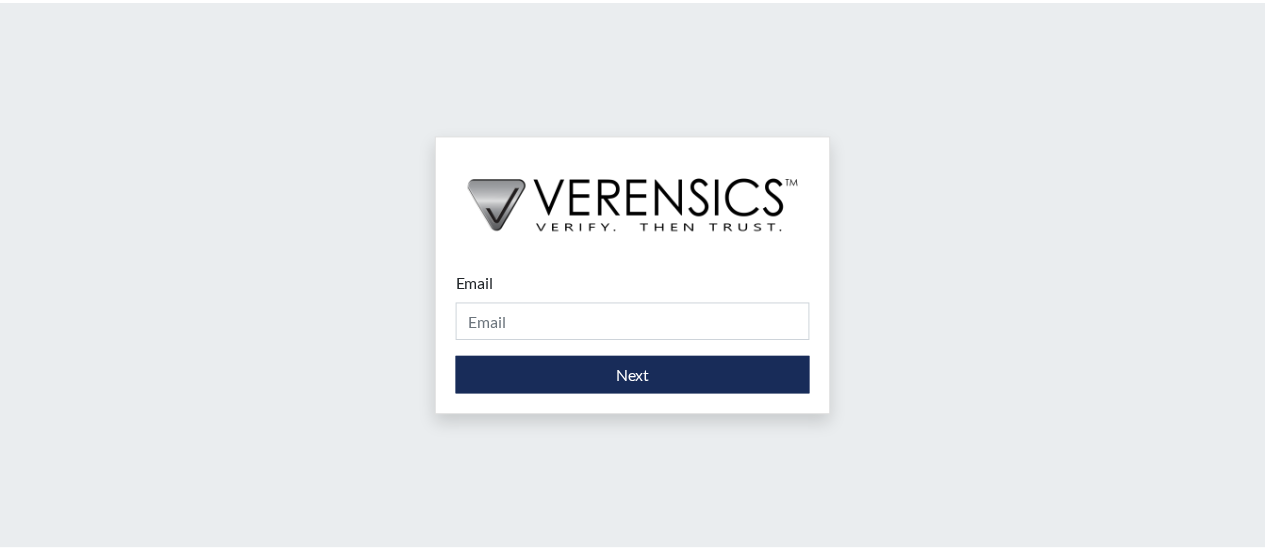 scroll, scrollTop: 0, scrollLeft: 0, axis: both 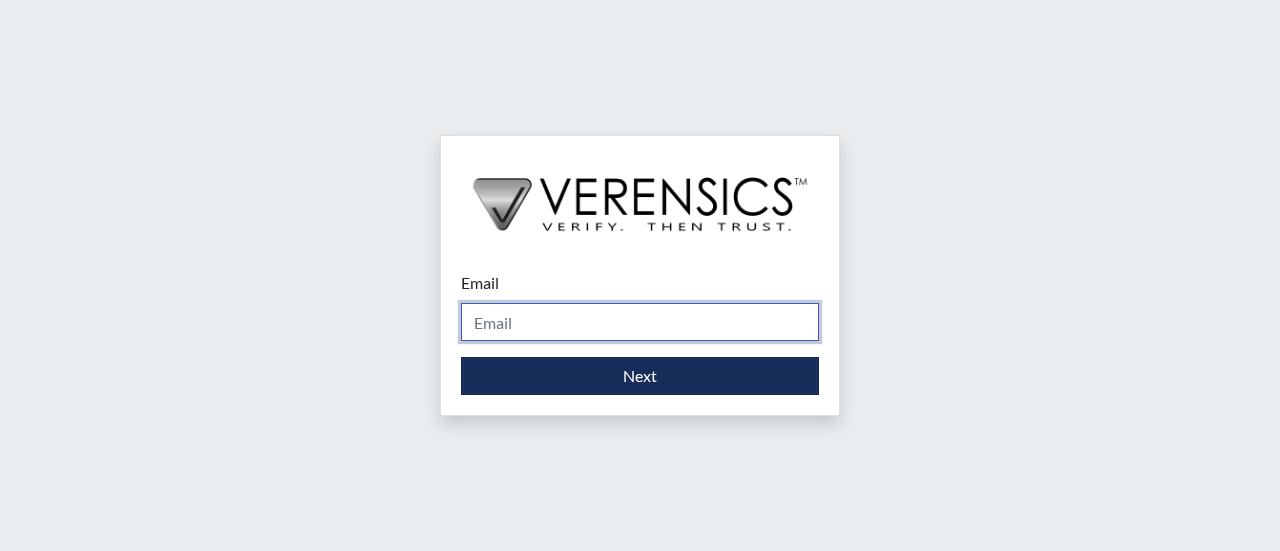 click on "Email" at bounding box center (640, 322) 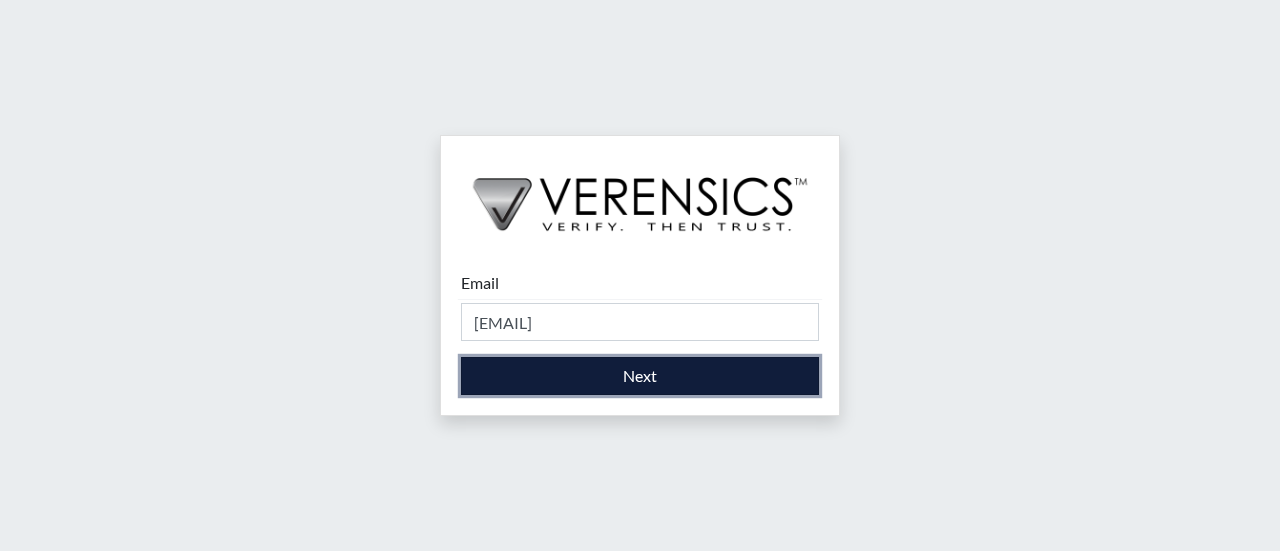 click on "Next" at bounding box center (640, 376) 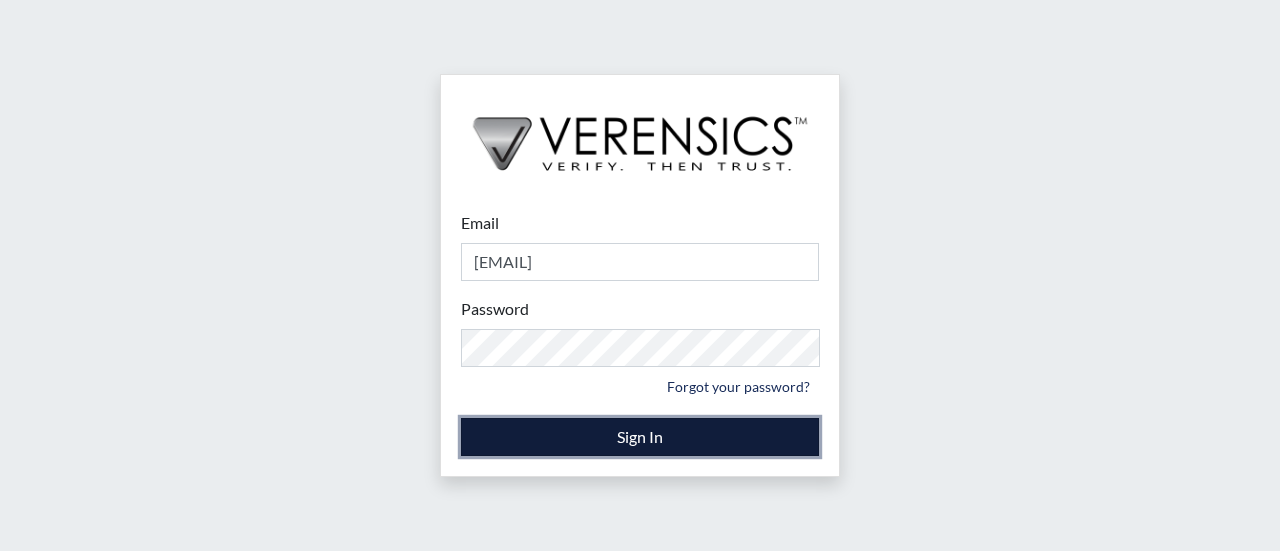 click on "Sign In" at bounding box center (640, 437) 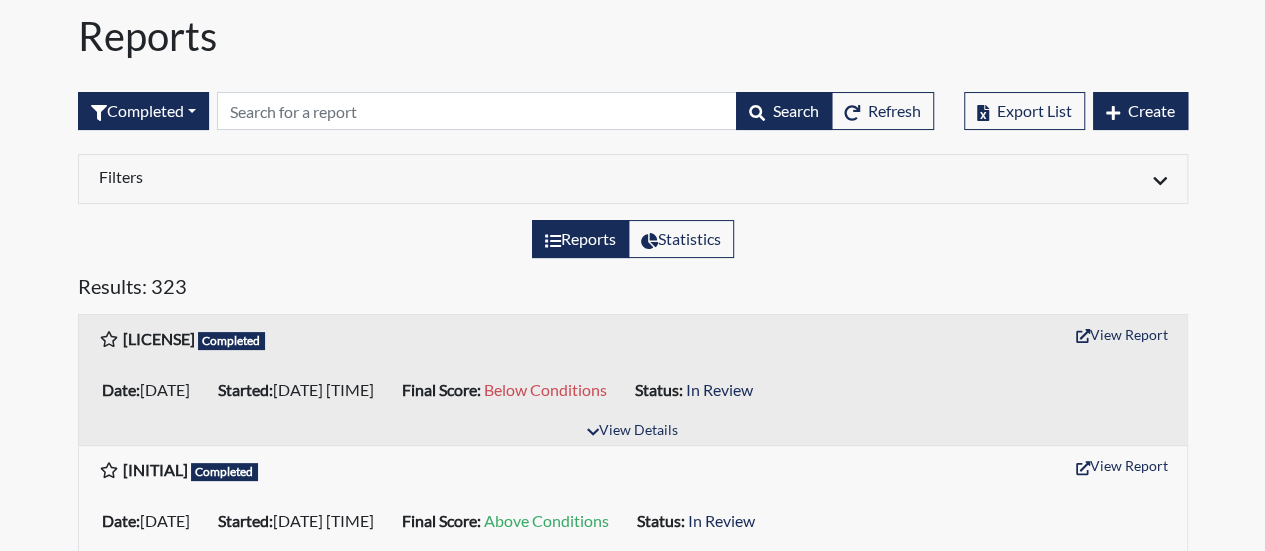 scroll, scrollTop: 100, scrollLeft: 0, axis: vertical 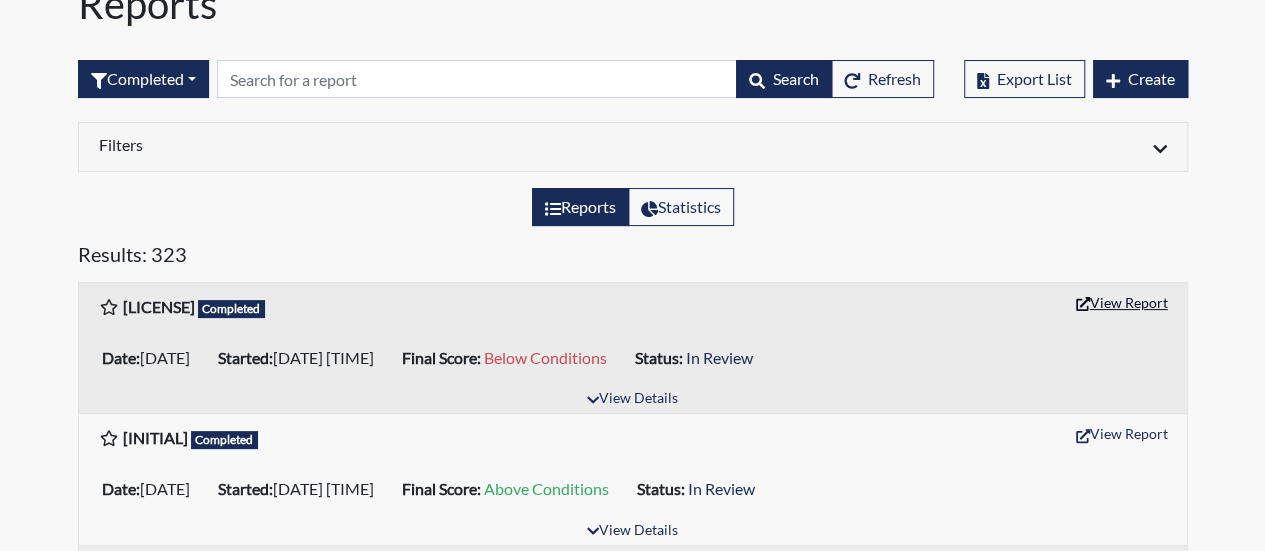 click on "View Report" at bounding box center (1122, 302) 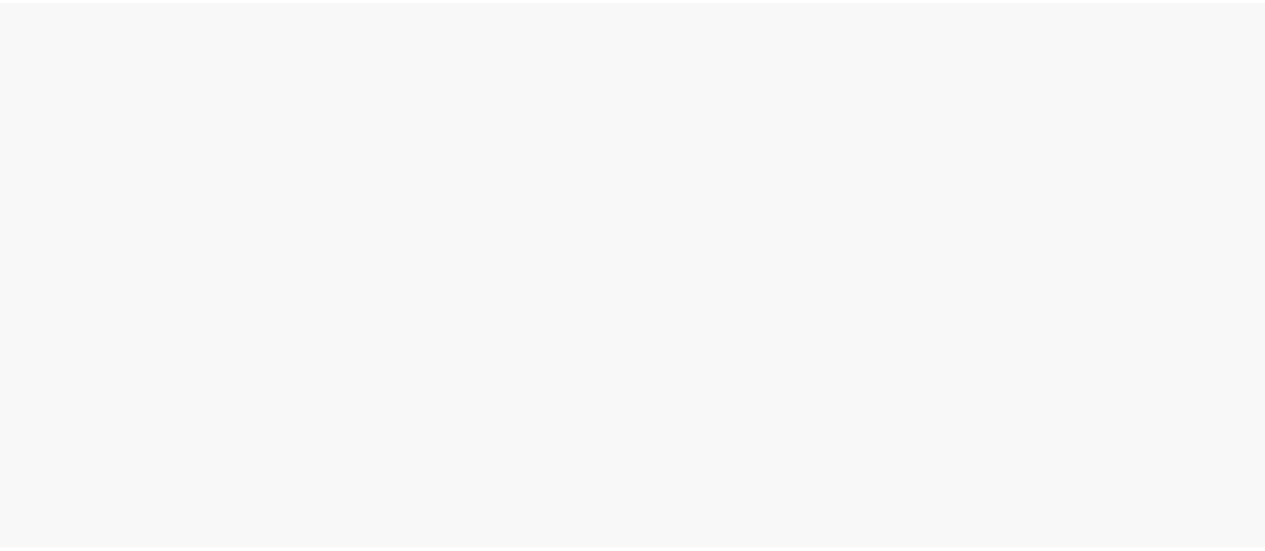 scroll, scrollTop: 0, scrollLeft: 0, axis: both 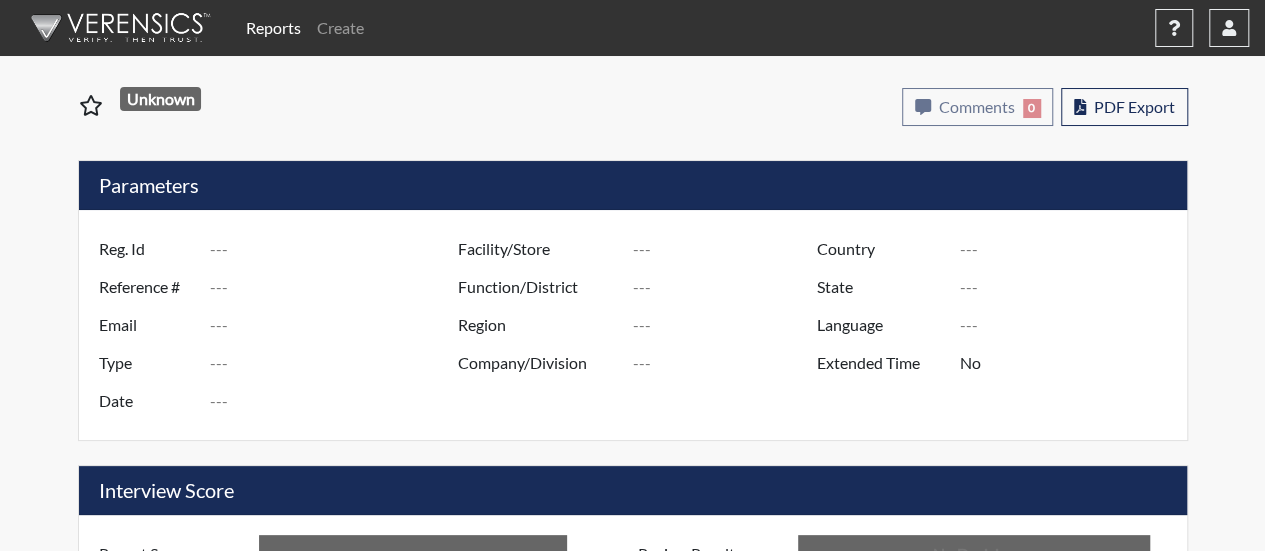 type on "ATT7927" 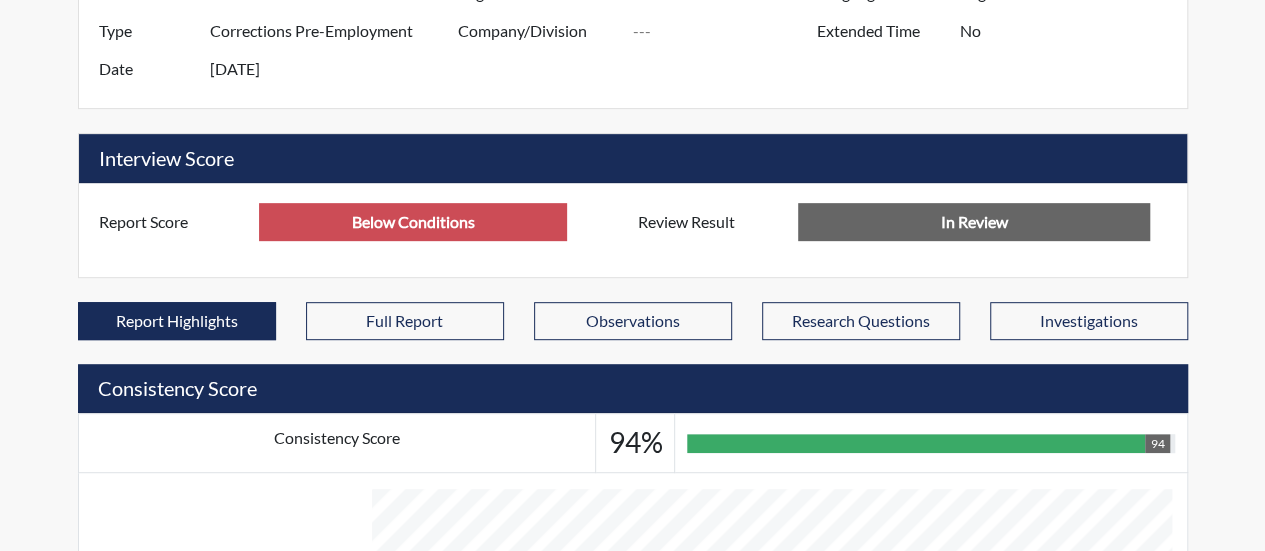 scroll, scrollTop: 456, scrollLeft: 0, axis: vertical 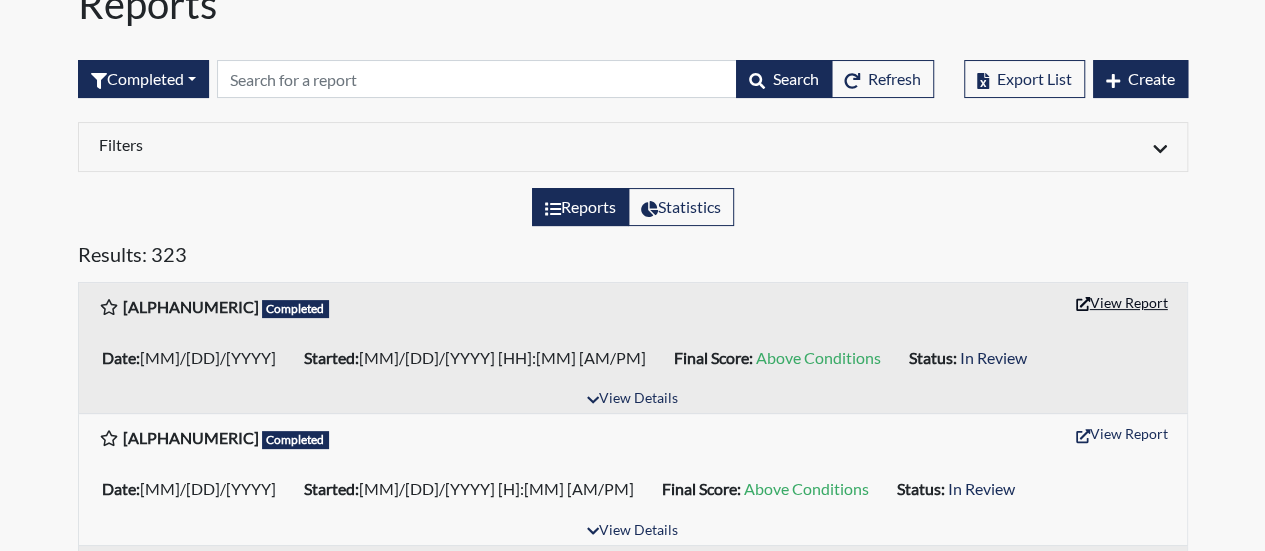 click on "View Report" at bounding box center [1122, 302] 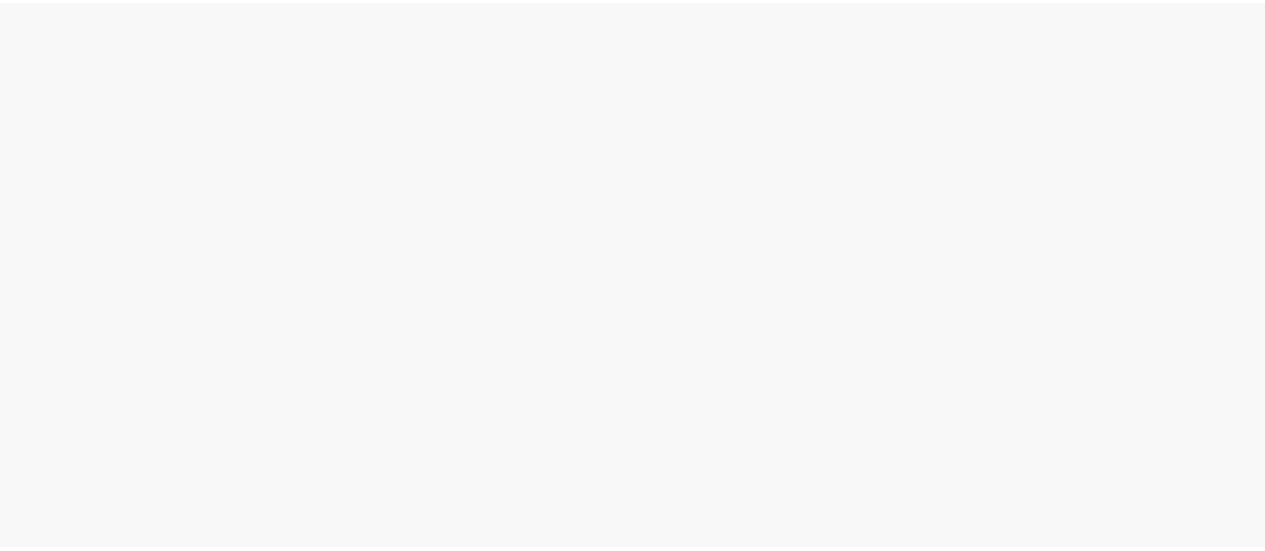 scroll, scrollTop: 0, scrollLeft: 0, axis: both 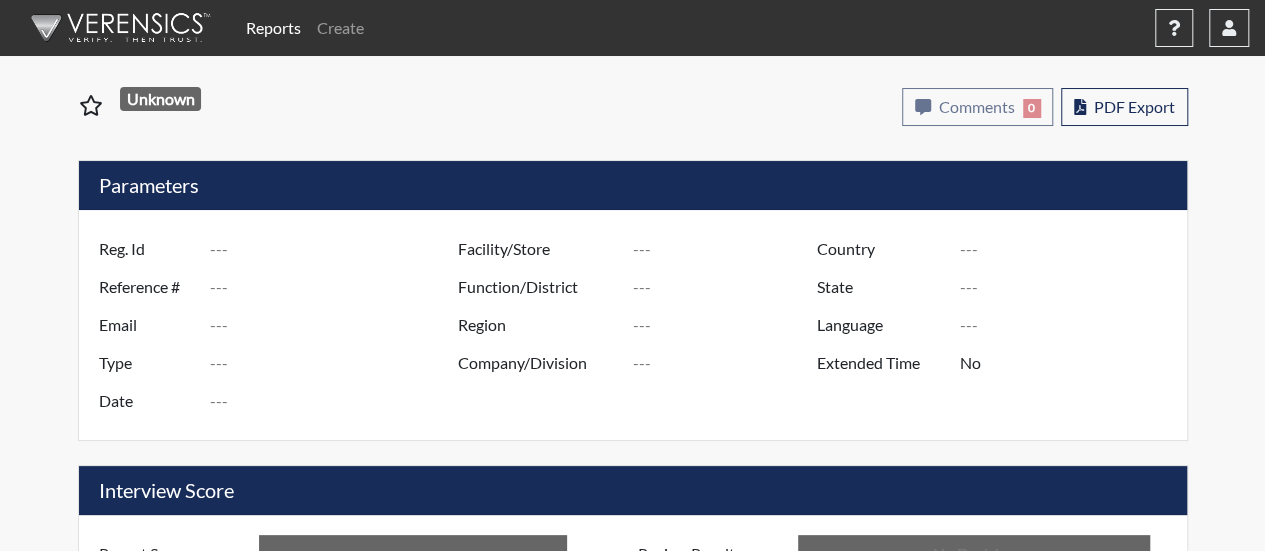 type on "ATT7927" 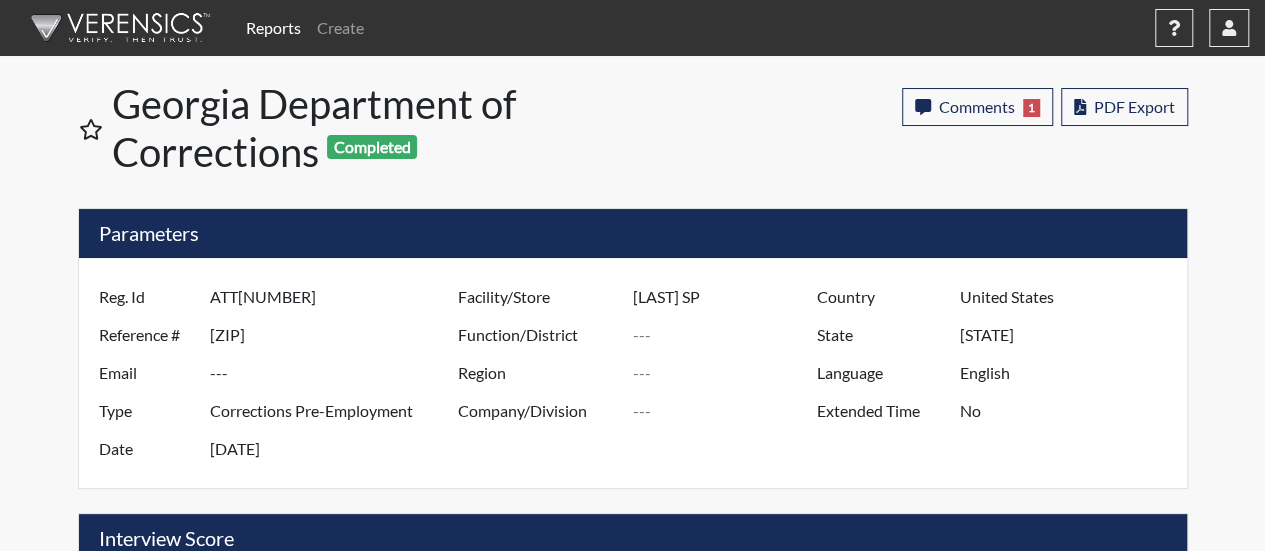 scroll, scrollTop: 999668, scrollLeft: 999168, axis: both 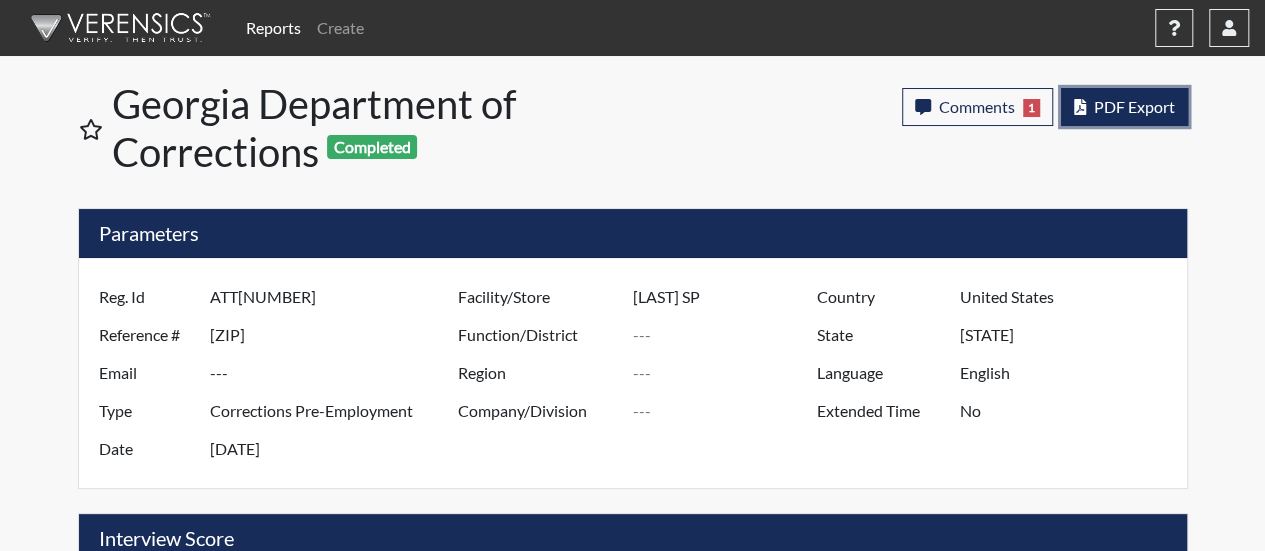 click on "PDF Export" at bounding box center [1134, 106] 